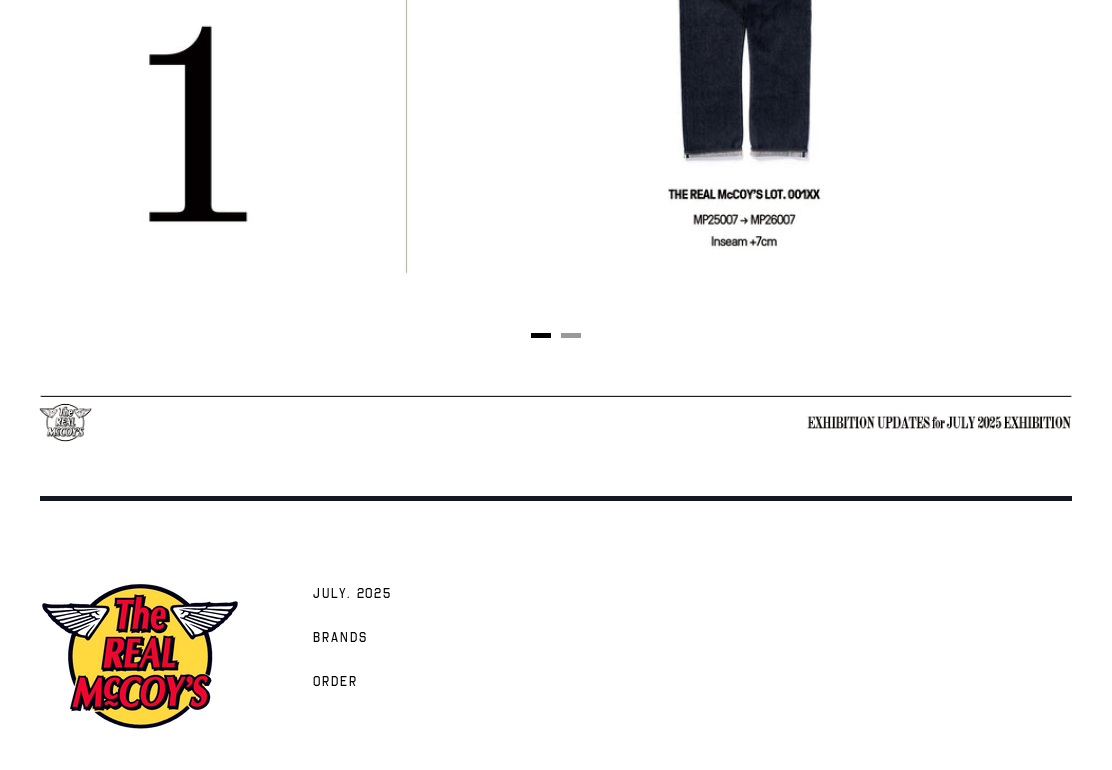 scroll, scrollTop: 4066, scrollLeft: 0, axis: vertical 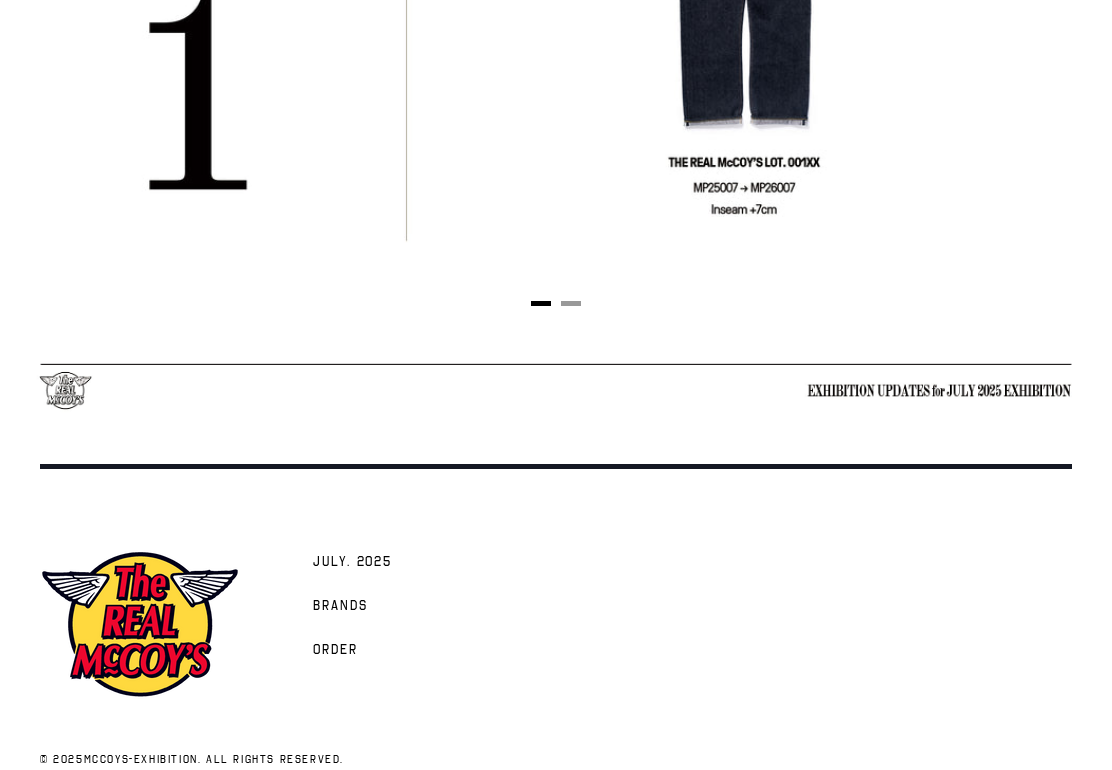 click on "JULY. 2025" at bounding box center (352, 563) 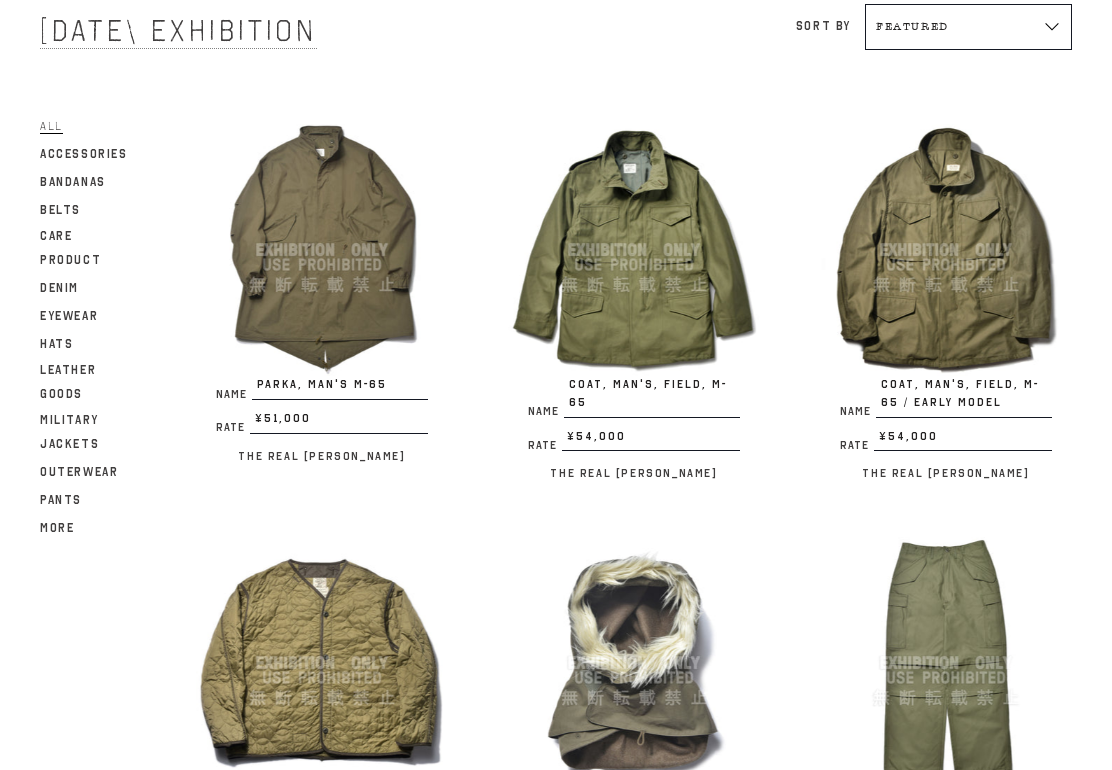 scroll, scrollTop: 142, scrollLeft: 0, axis: vertical 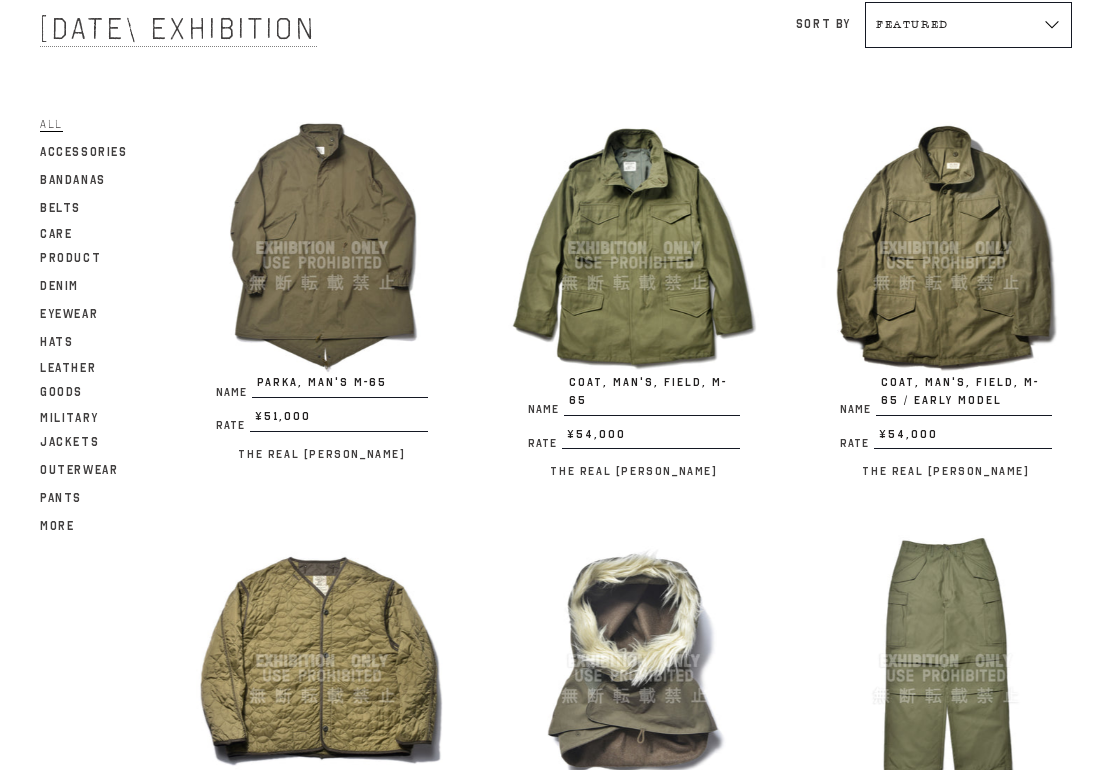 click at bounding box center (634, 248) 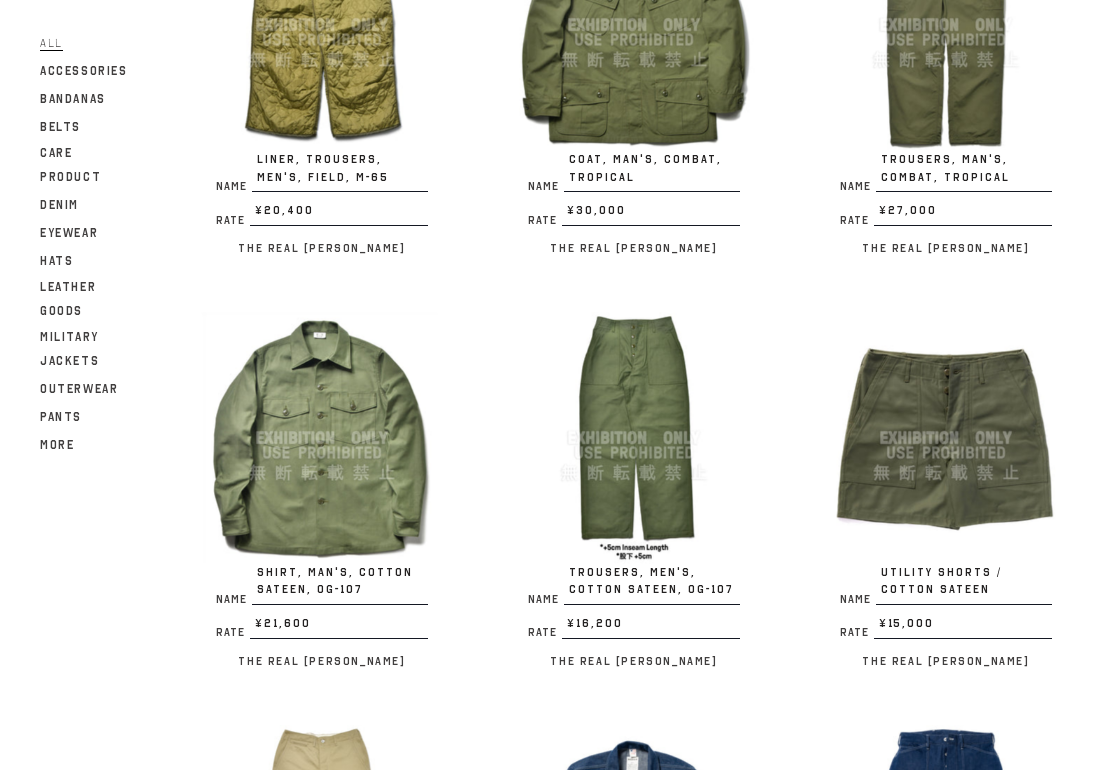 scroll, scrollTop: 1193, scrollLeft: 0, axis: vertical 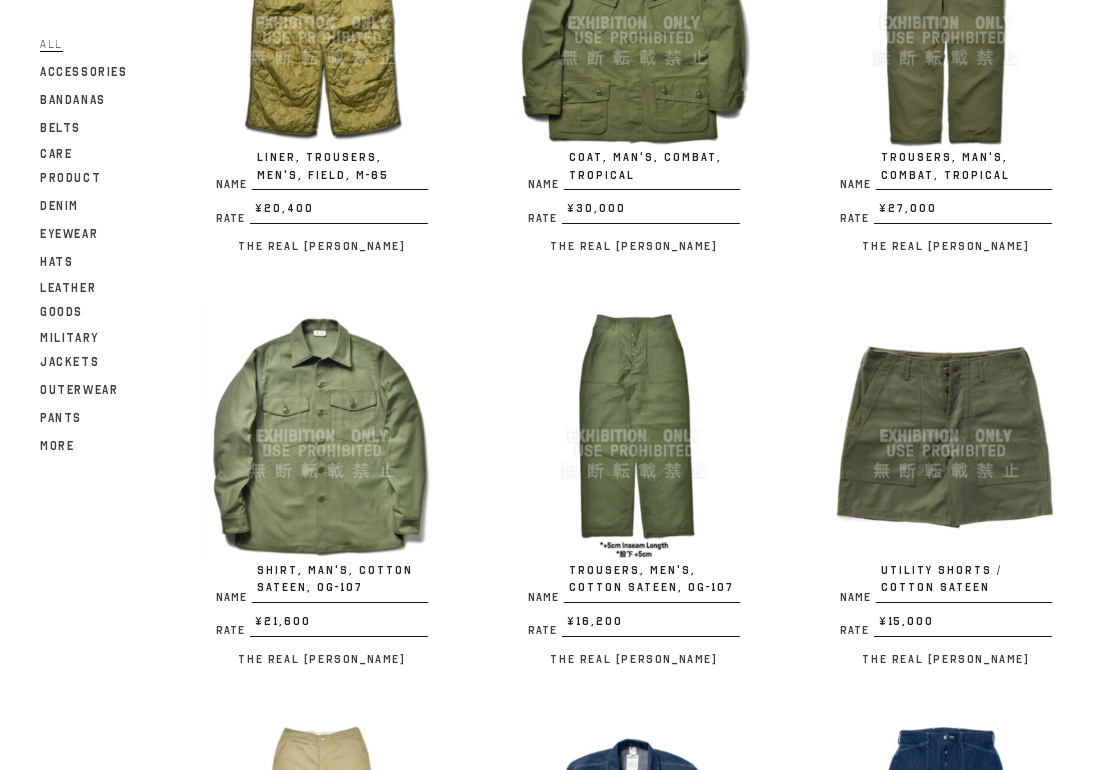 click at bounding box center (322, 436) 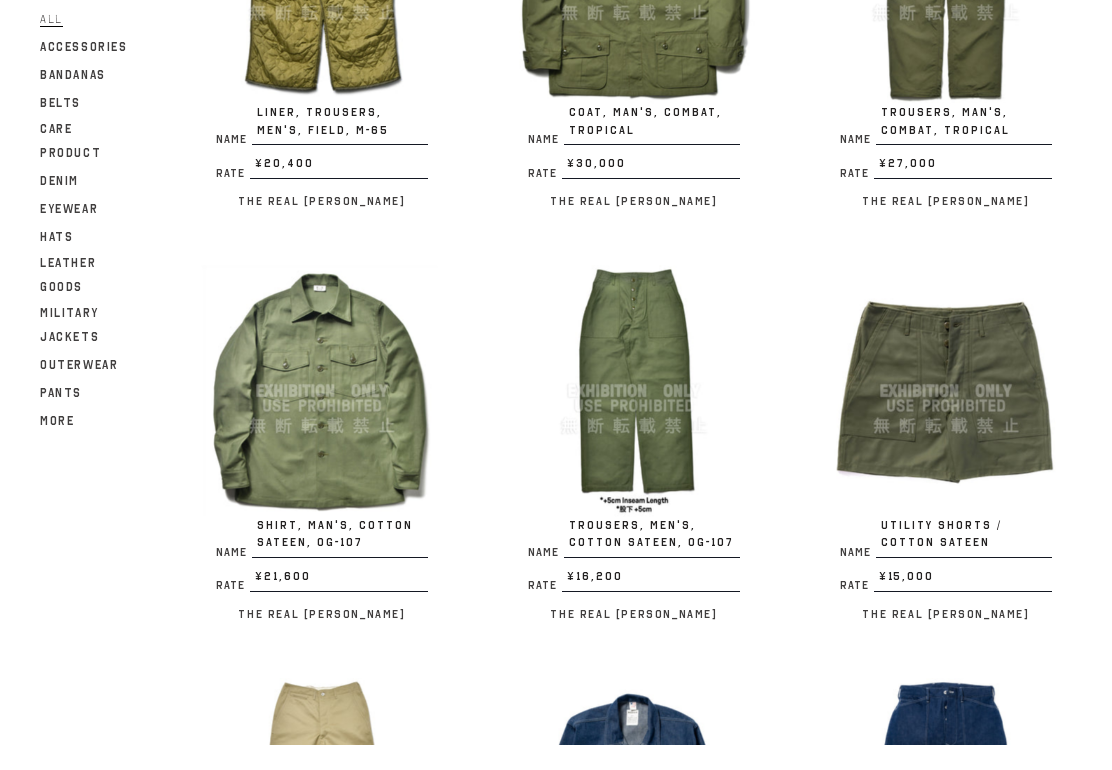 scroll, scrollTop: 1238, scrollLeft: 0, axis: vertical 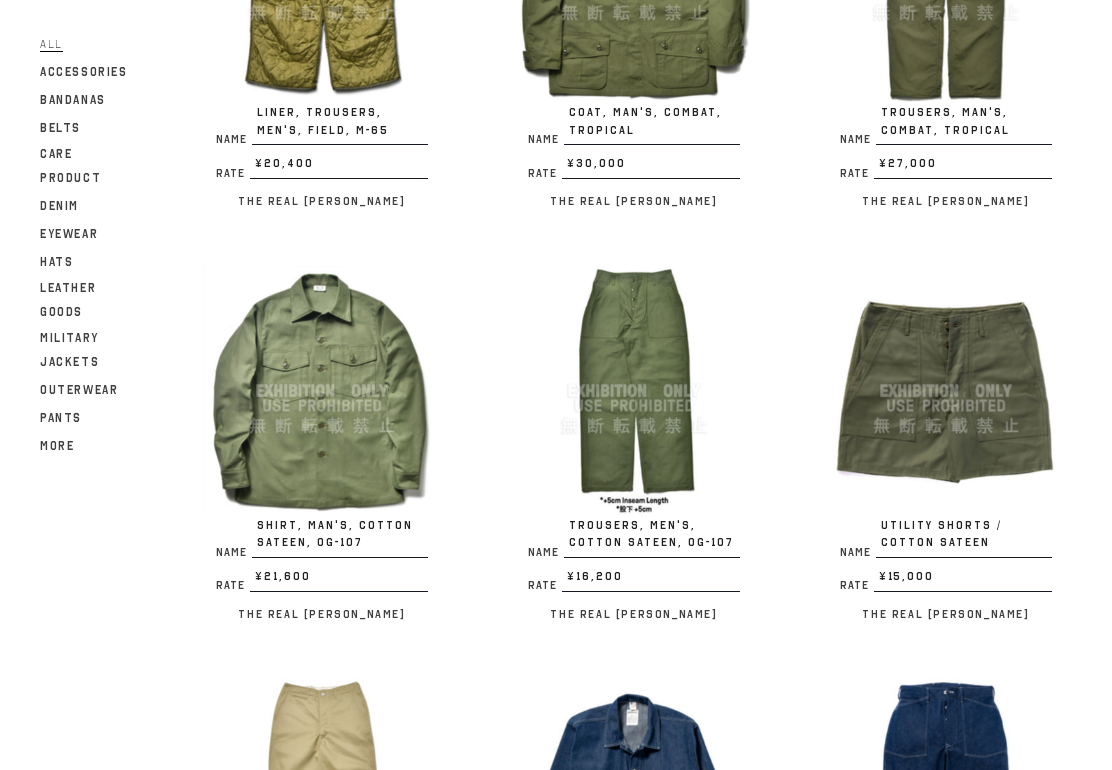 click at bounding box center (634, 391) 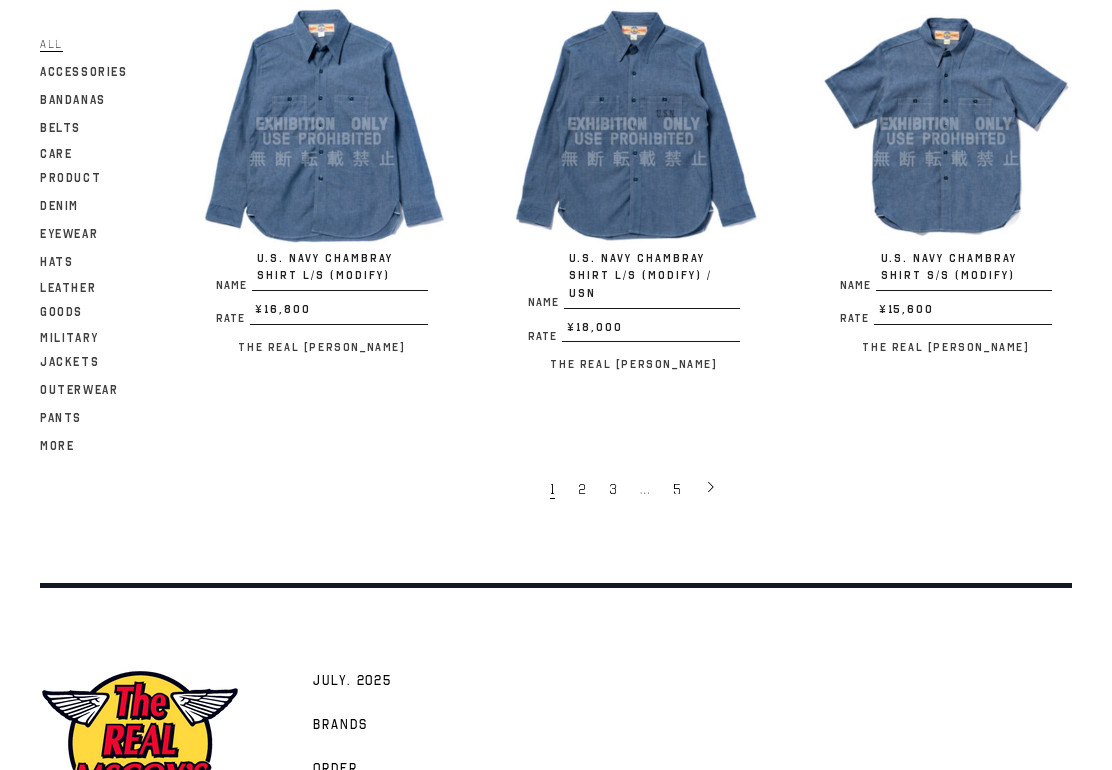 scroll, scrollTop: 3237, scrollLeft: 0, axis: vertical 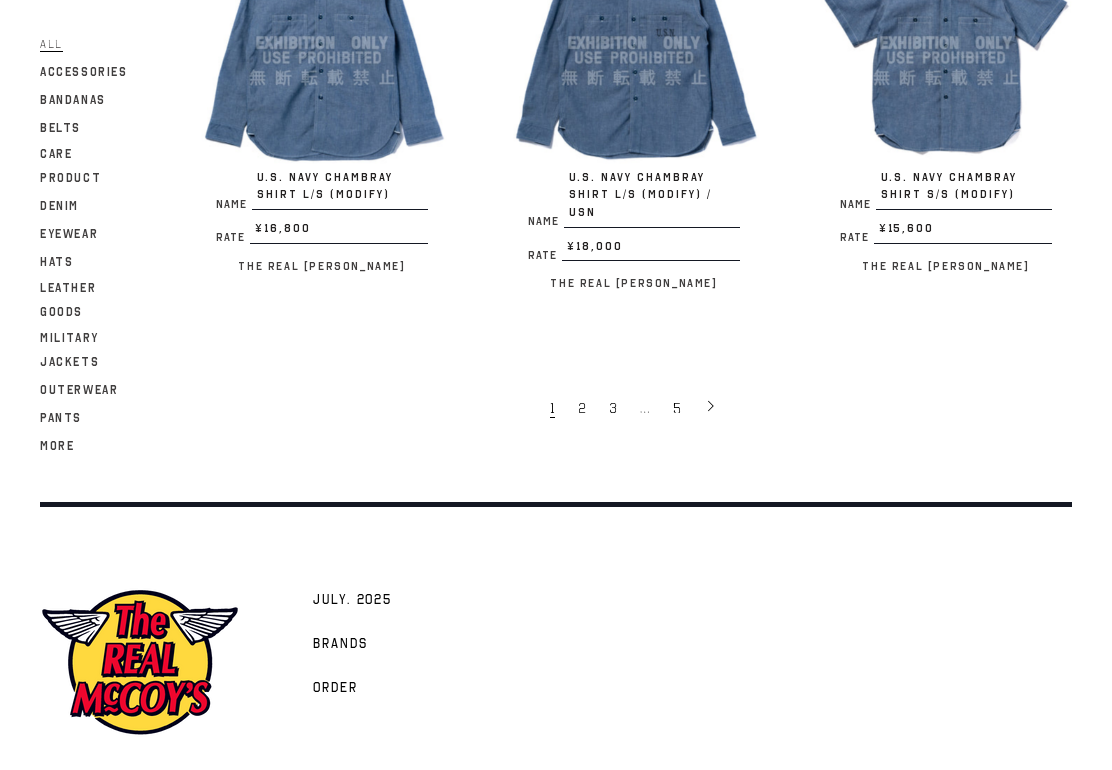 click on "2" at bounding box center (582, 408) 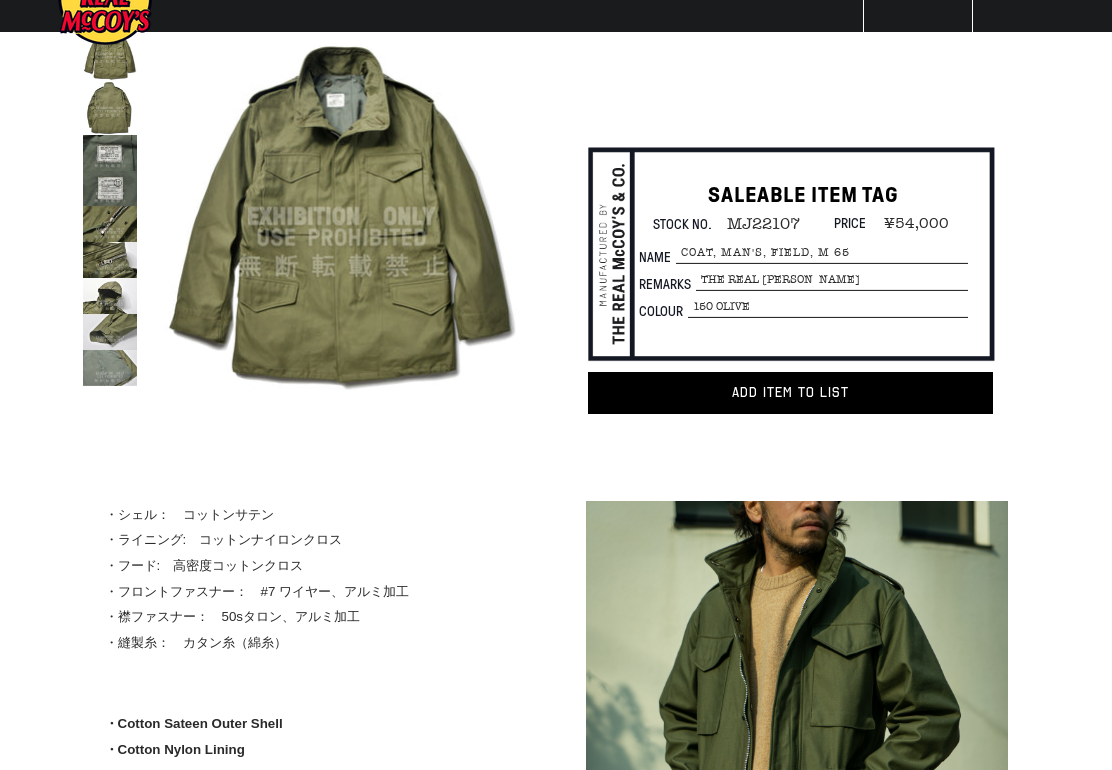 scroll, scrollTop: 0, scrollLeft: 0, axis: both 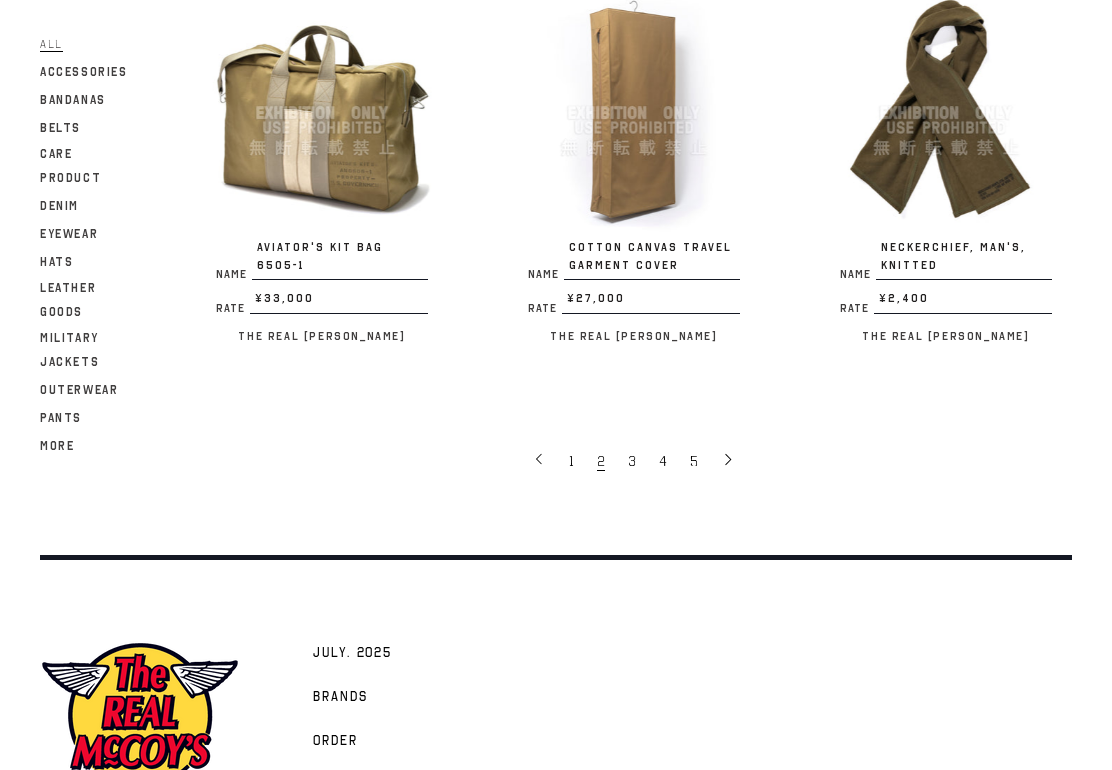 click on "3" at bounding box center (633, 460) 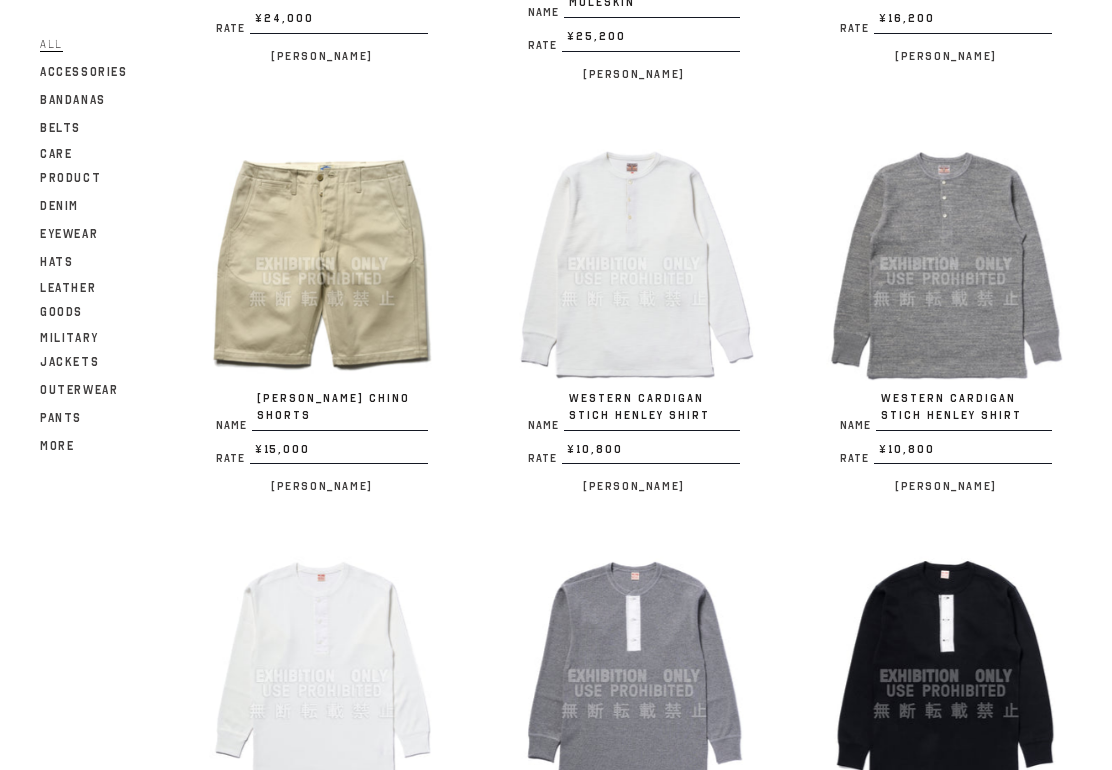 scroll, scrollTop: 1342, scrollLeft: 0, axis: vertical 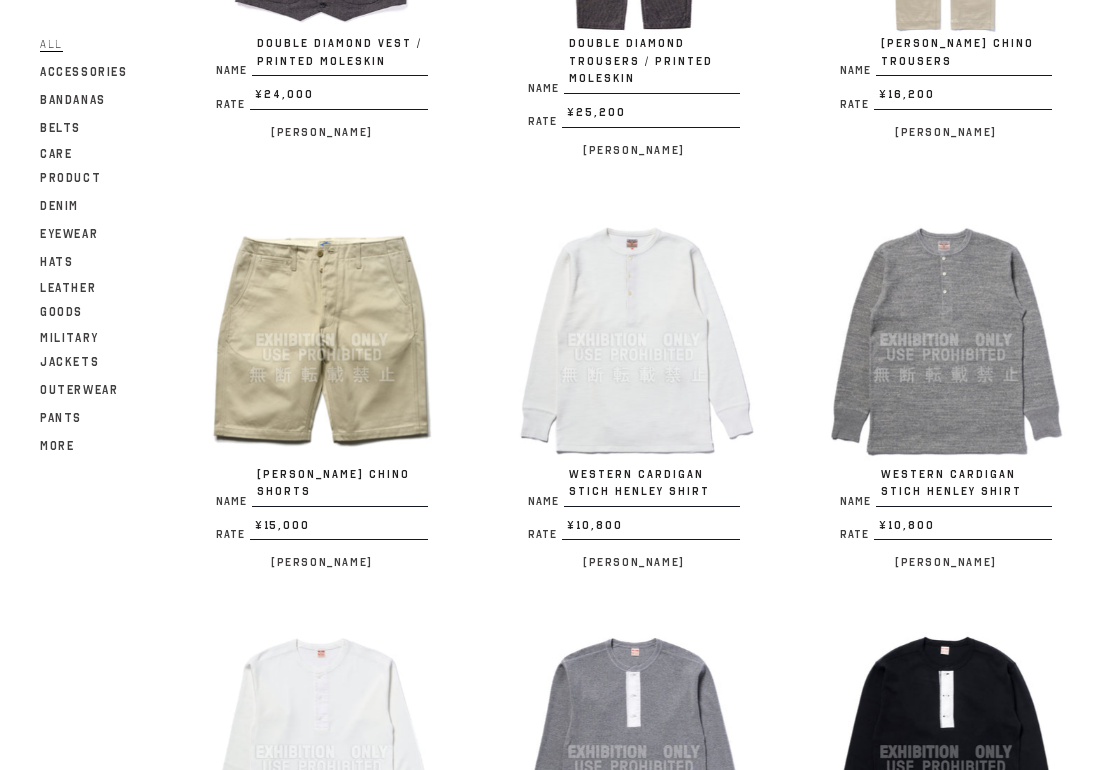 click at bounding box center (946, 340) 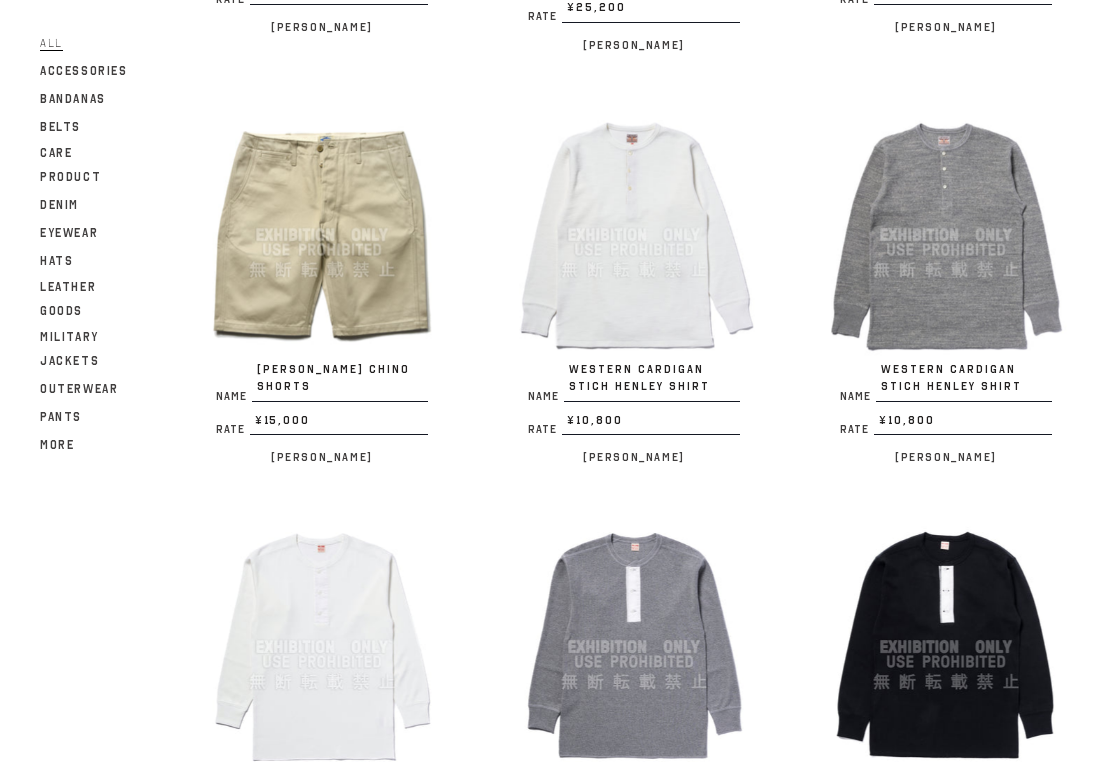scroll, scrollTop: 1448, scrollLeft: 0, axis: vertical 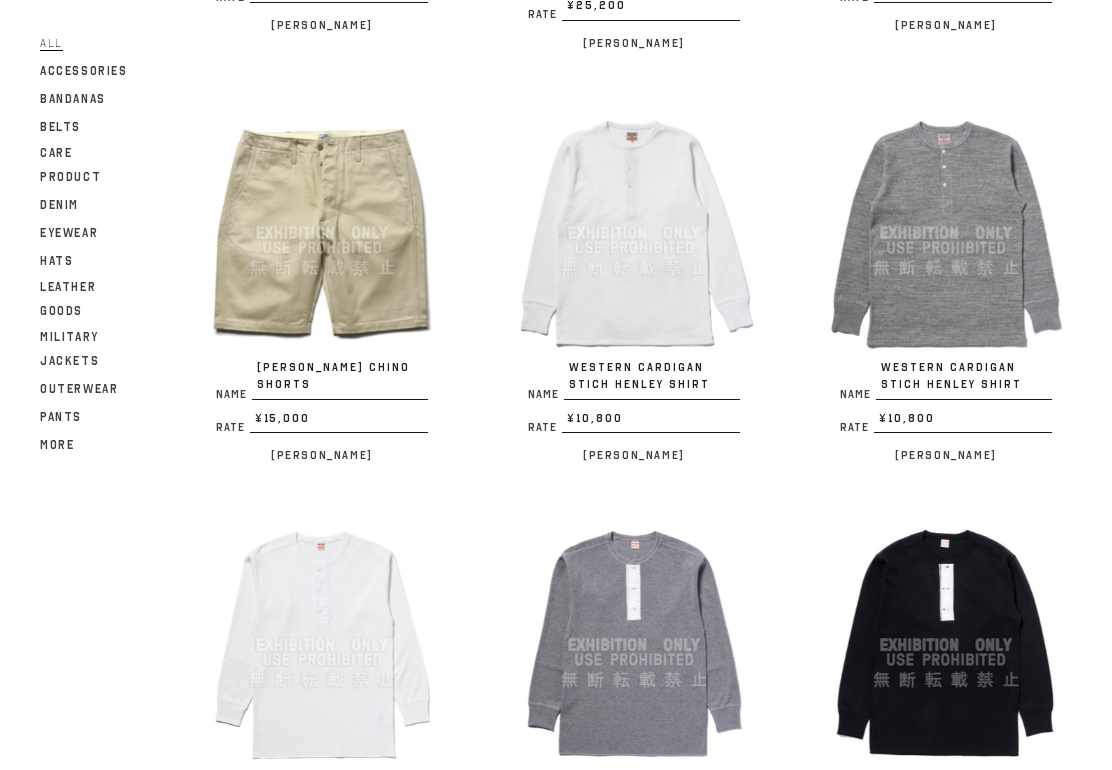 click at bounding box center (634, 234) 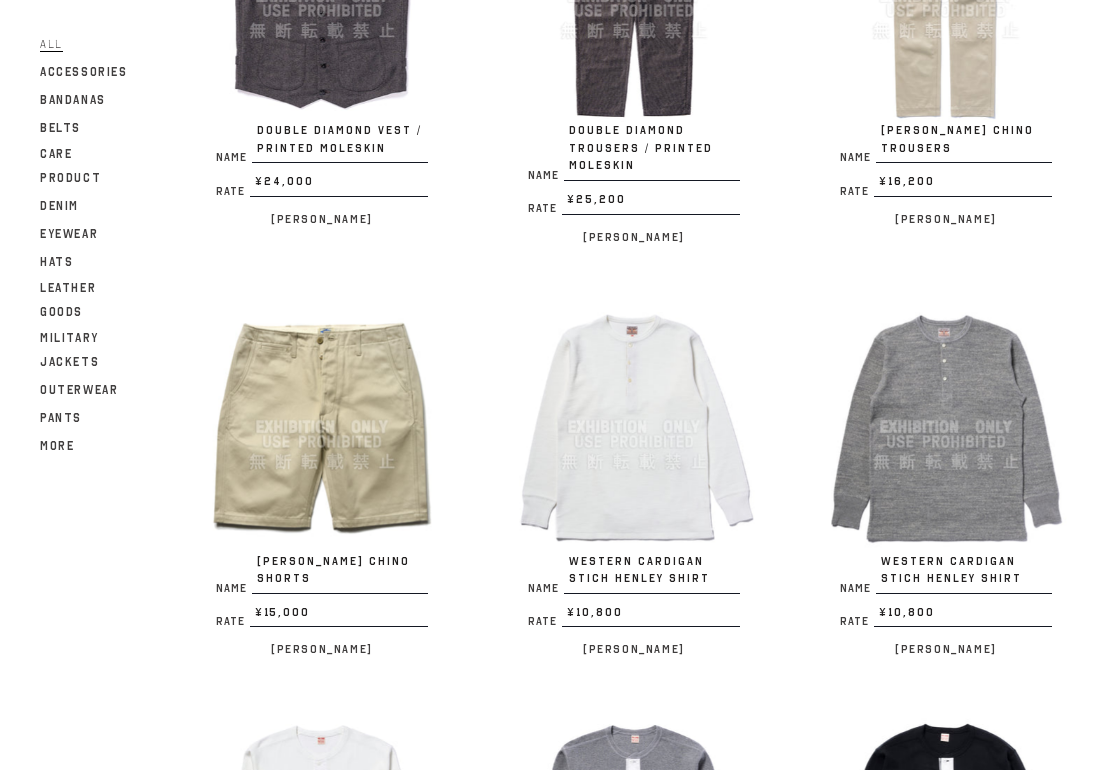 click at bounding box center (634, 427) 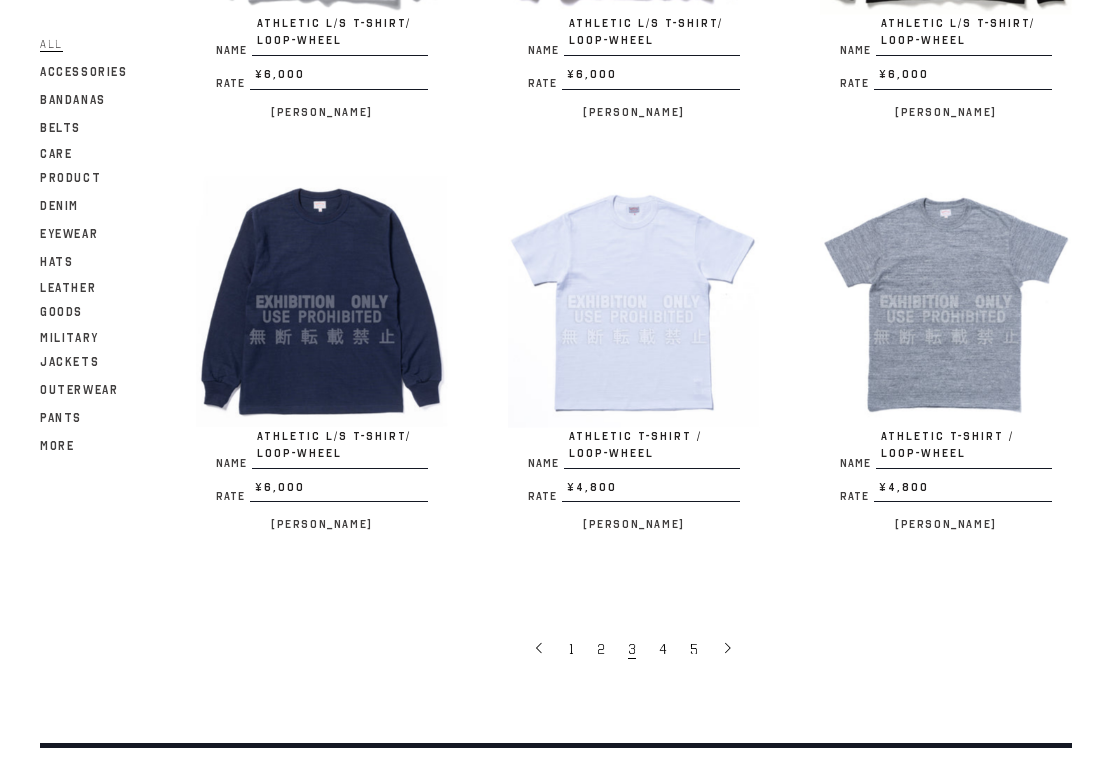 scroll, scrollTop: 3029, scrollLeft: 0, axis: vertical 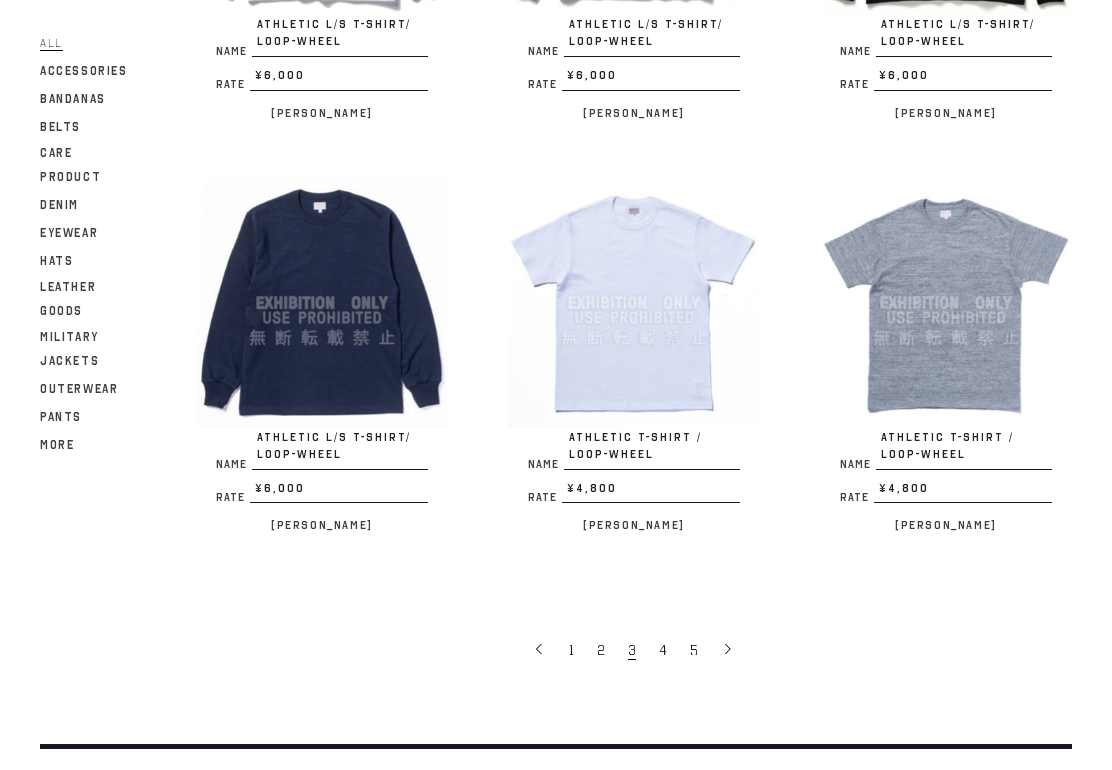 click on "4" at bounding box center [664, 650] 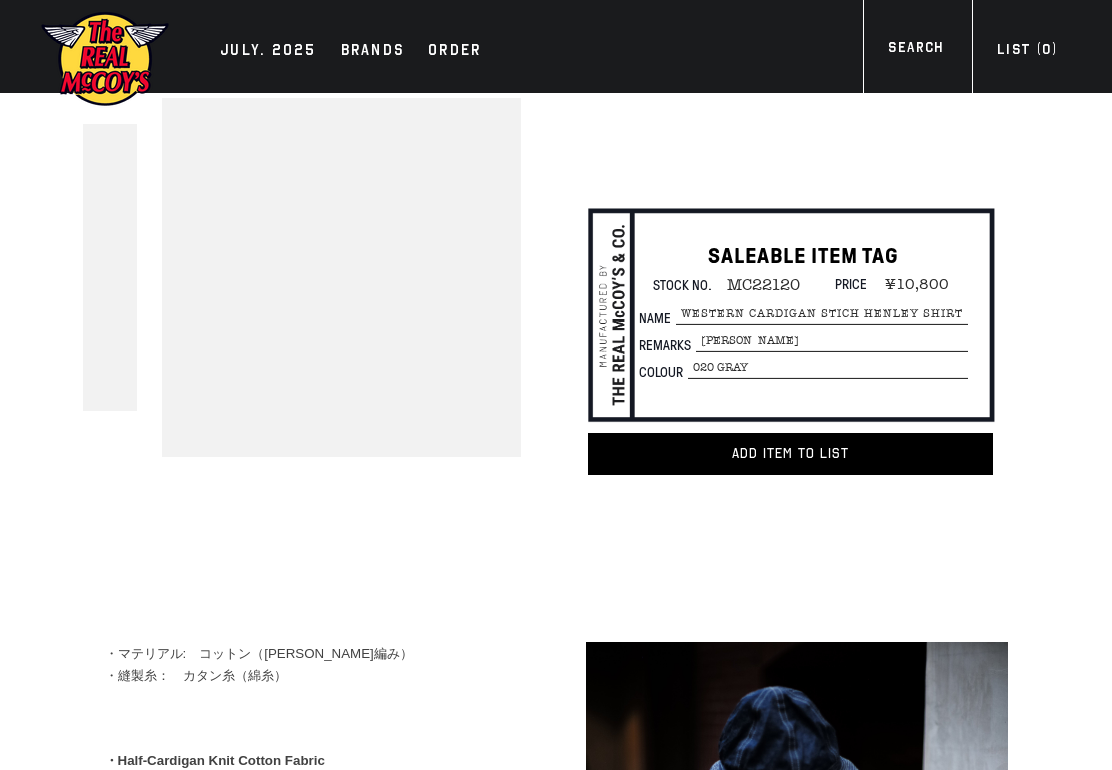 scroll, scrollTop: 0, scrollLeft: 0, axis: both 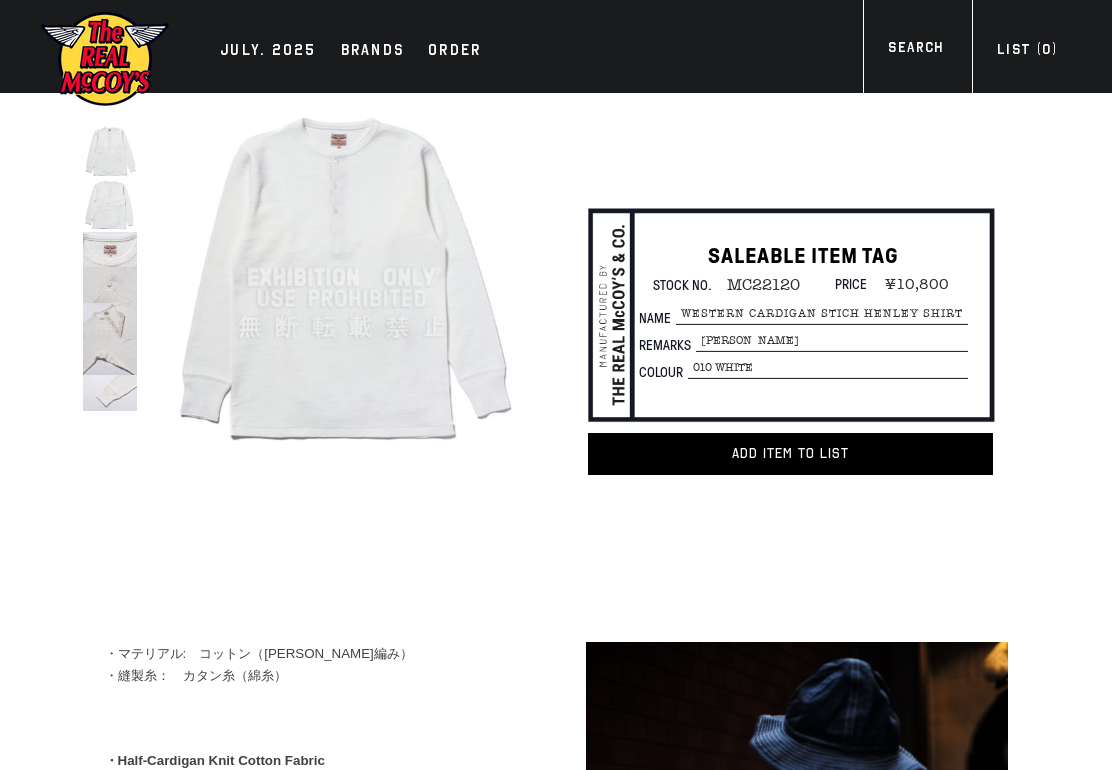 click at bounding box center (110, 321) 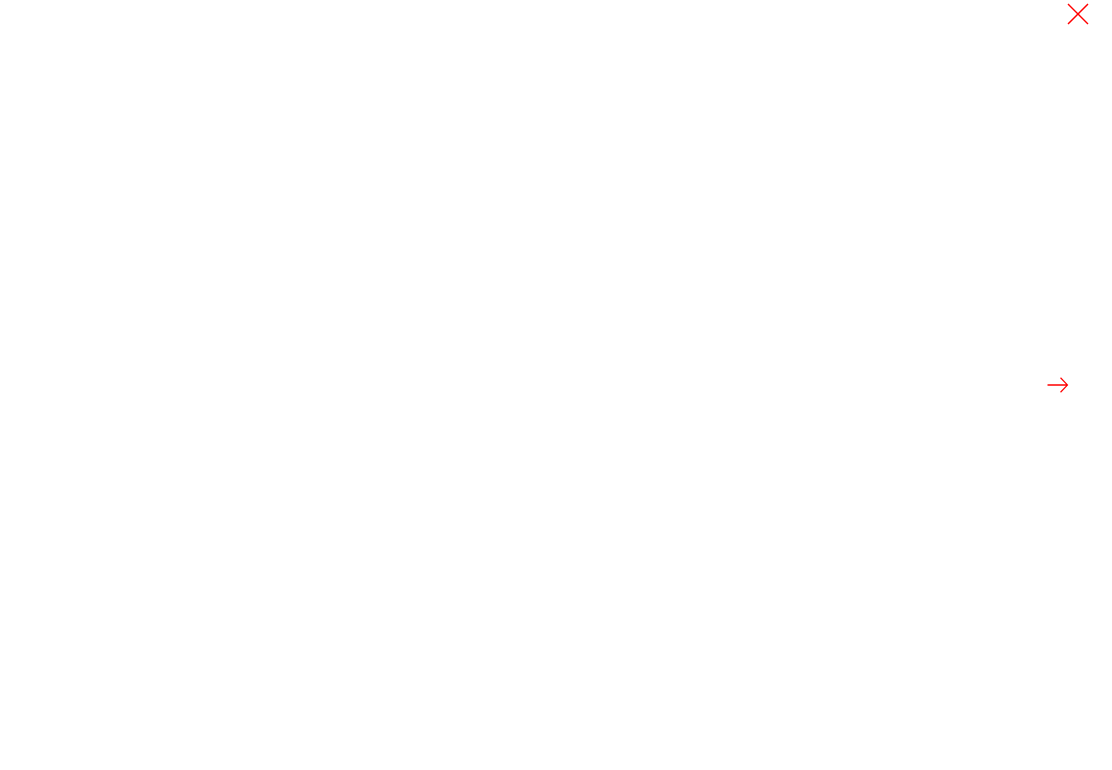 scroll, scrollTop: -9, scrollLeft: 0, axis: vertical 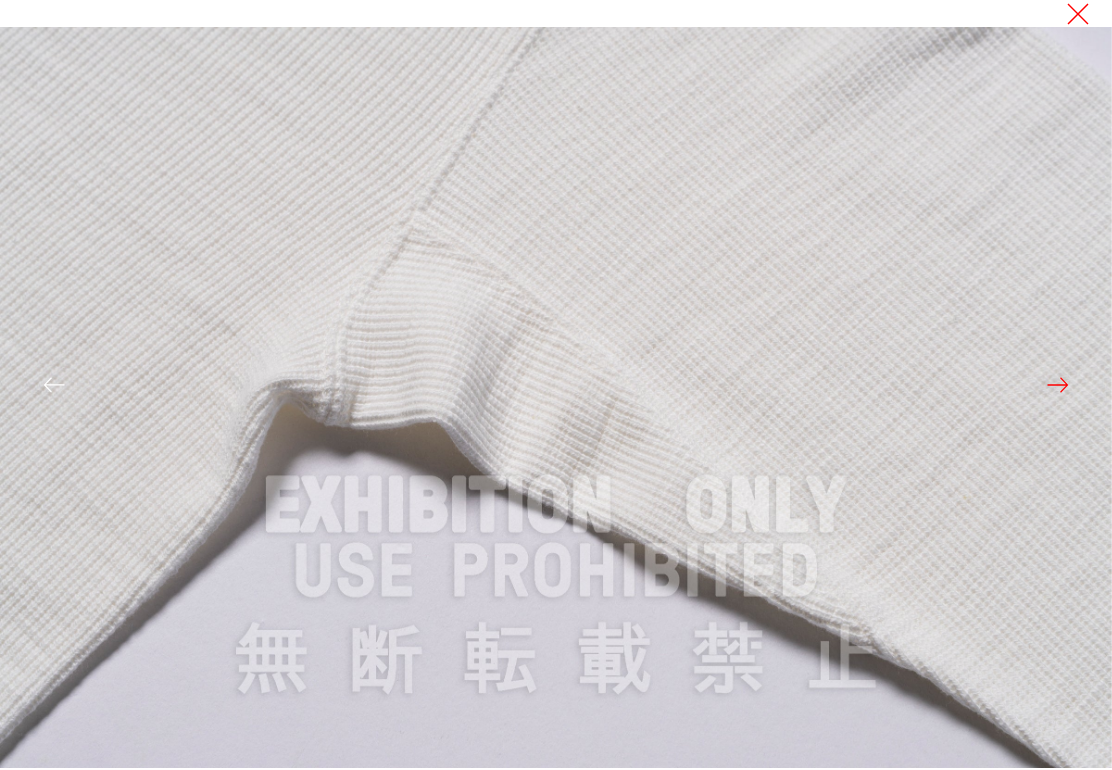 click at bounding box center (556, 397) 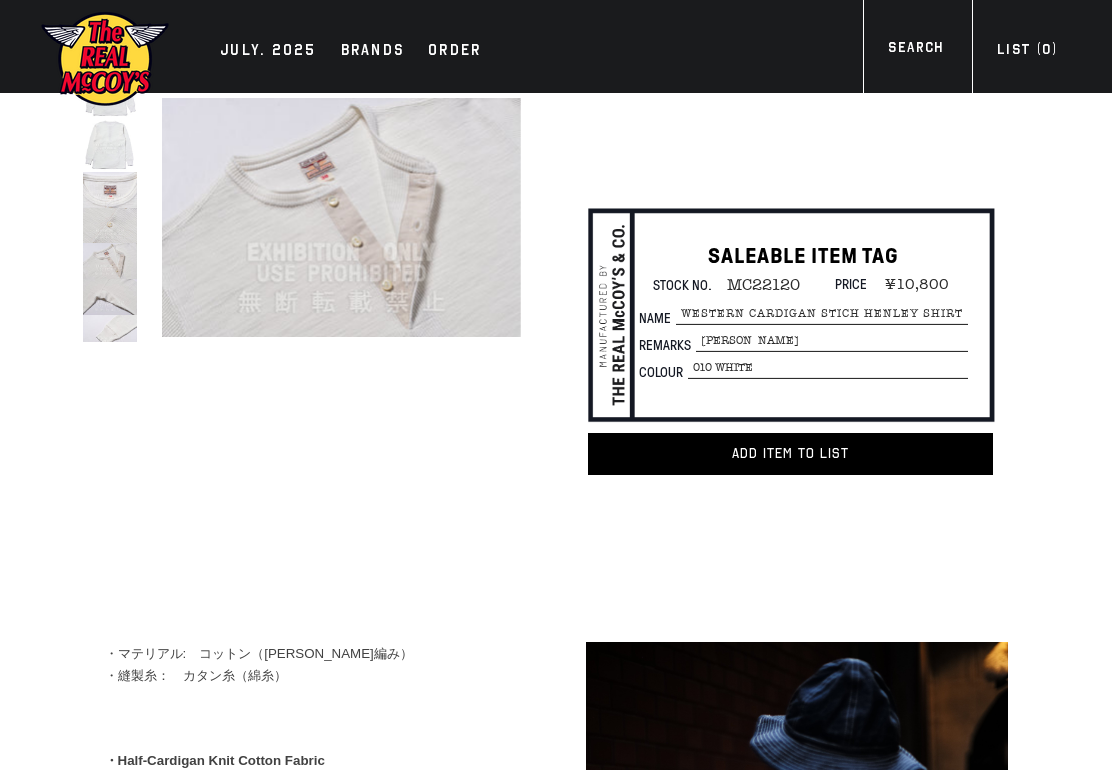 click at bounding box center [1078, 14] 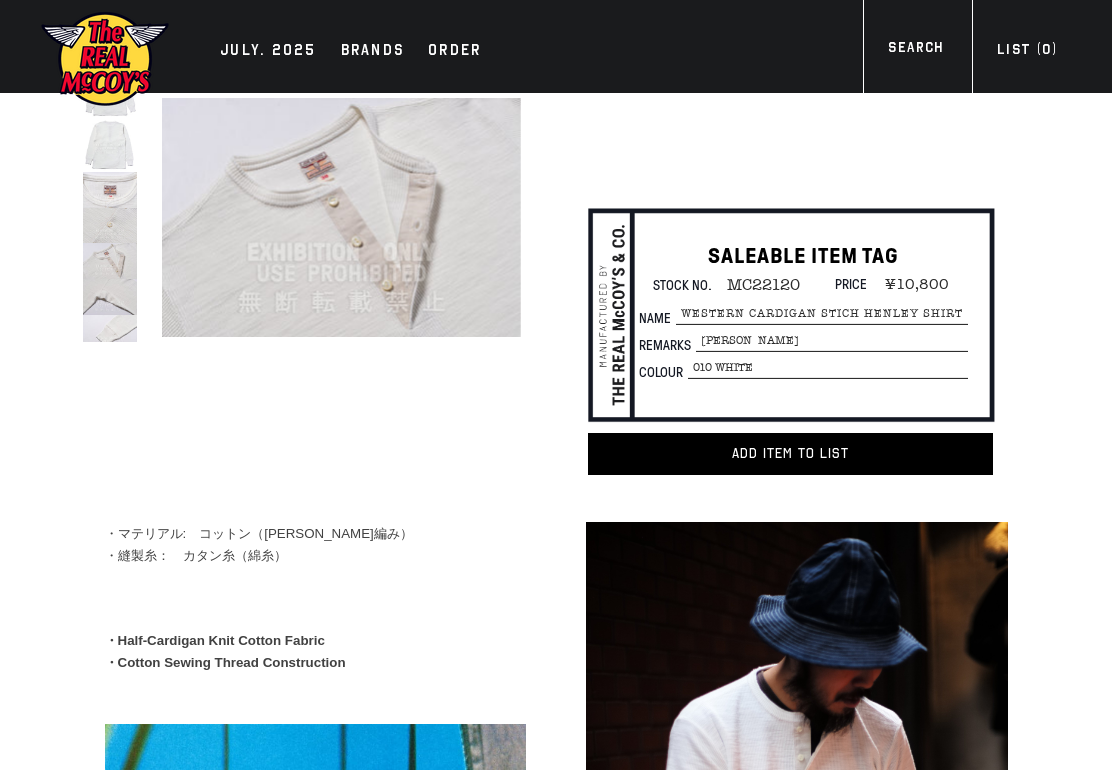 click at bounding box center [110, 145] 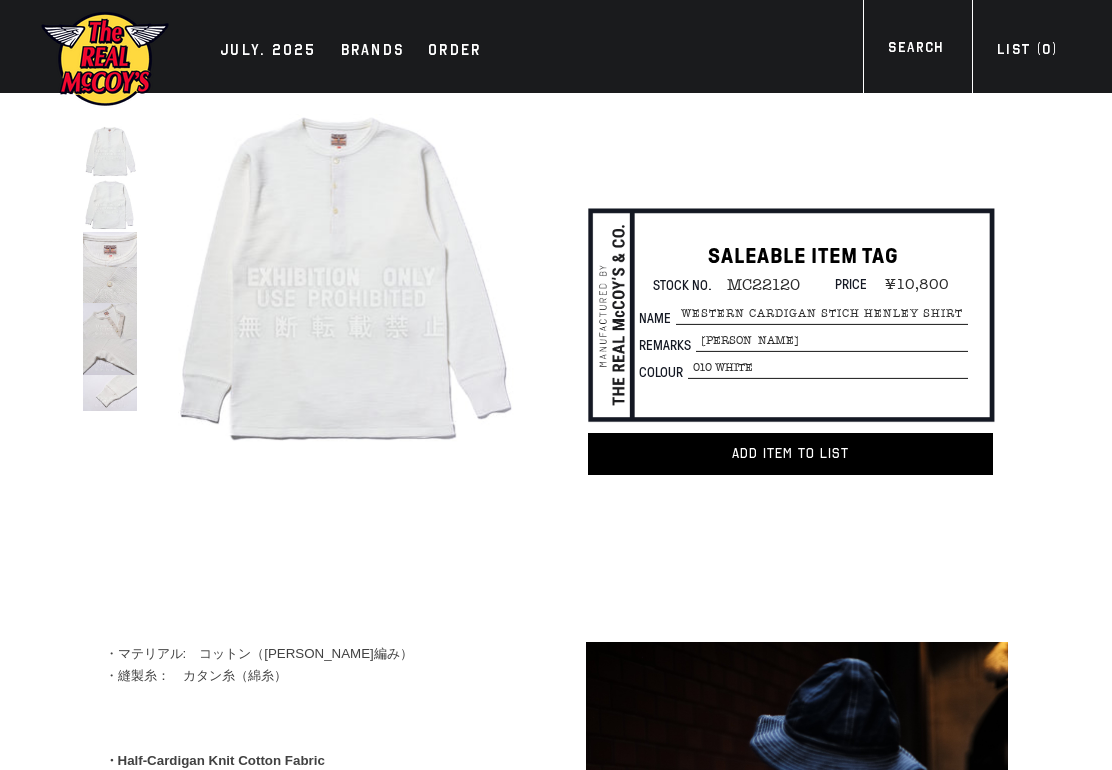 scroll, scrollTop: 0, scrollLeft: 0, axis: both 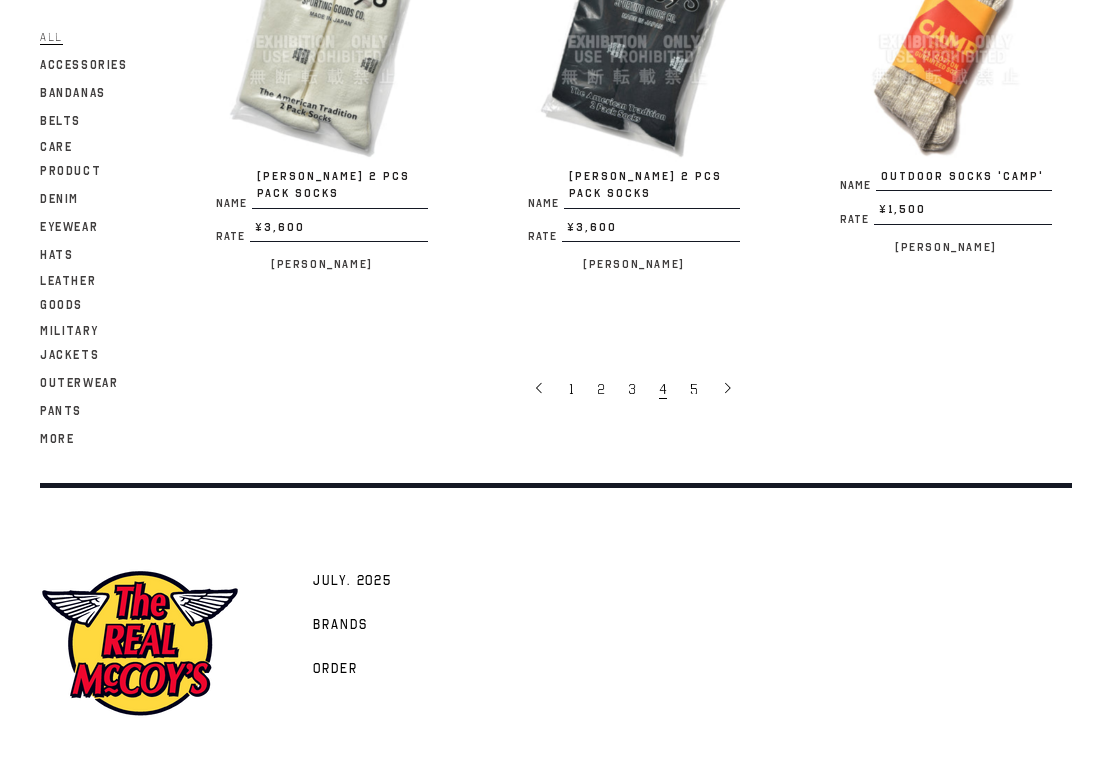 click on "5" at bounding box center (694, 389) 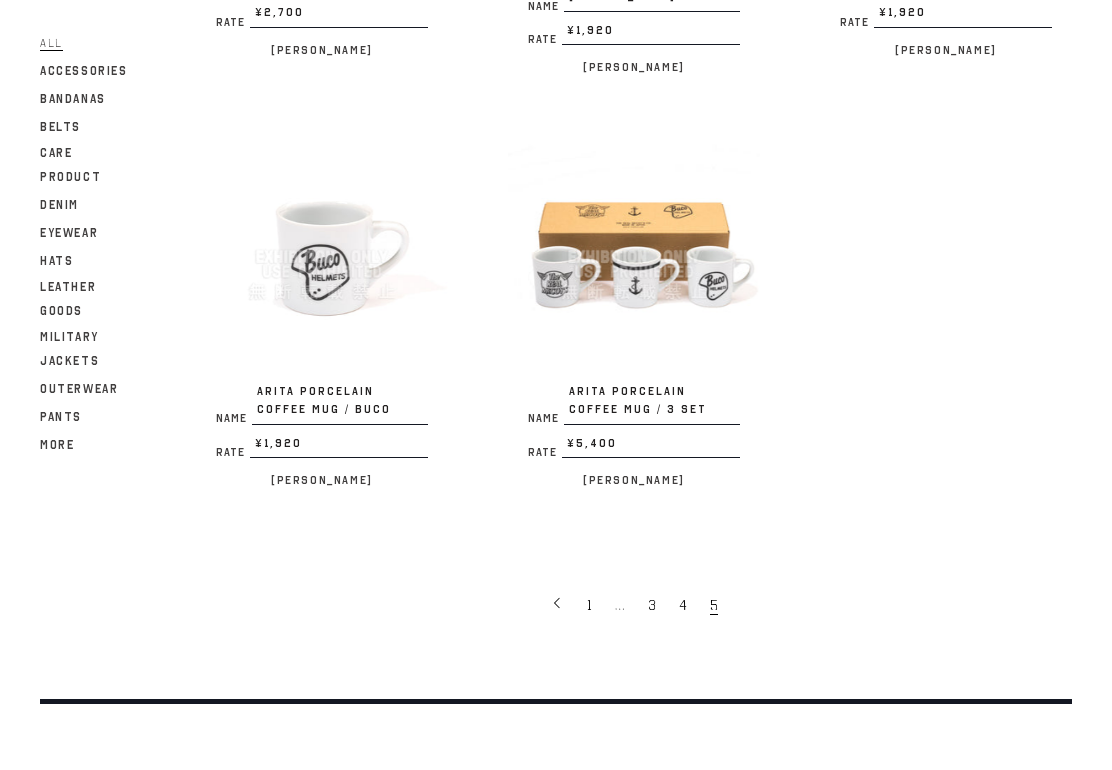 scroll, scrollTop: 3040, scrollLeft: 0, axis: vertical 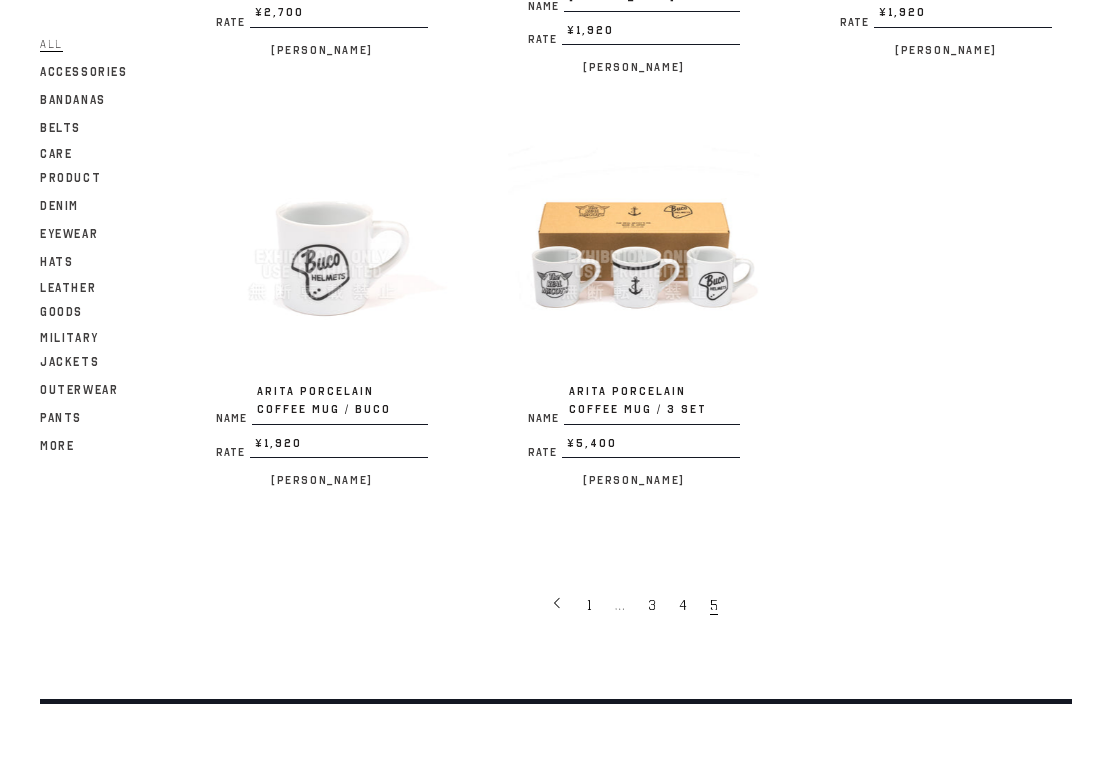 click on "3" at bounding box center [653, 604] 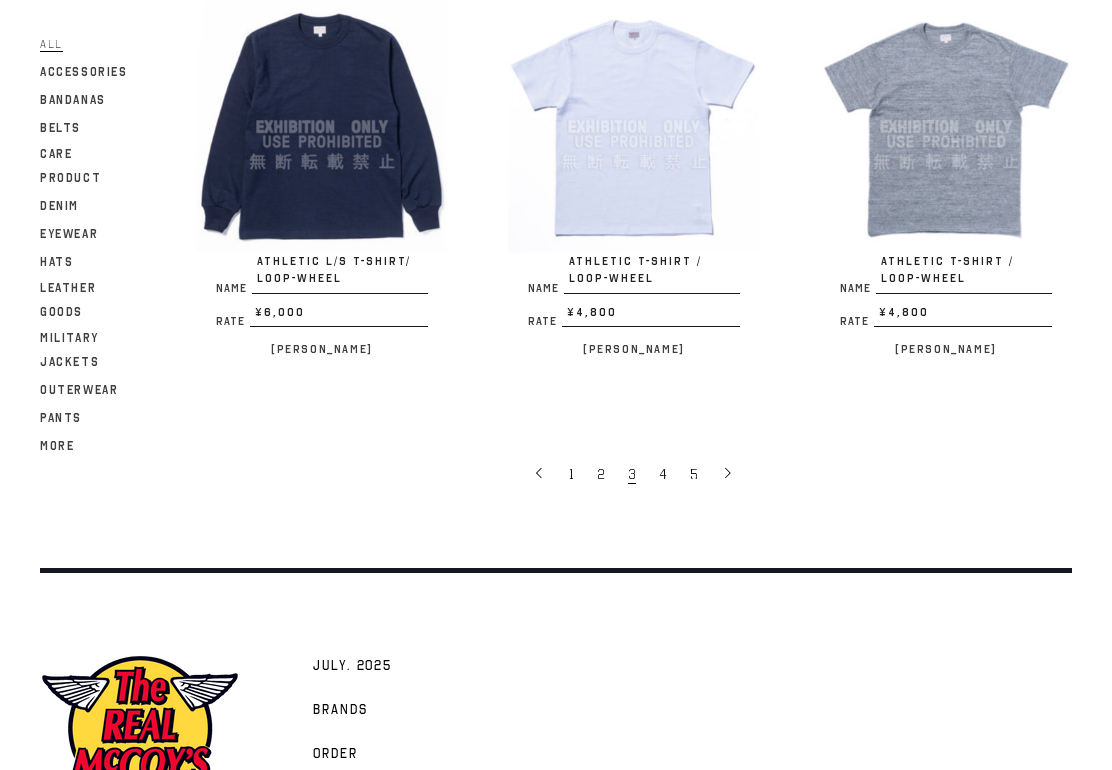 scroll, scrollTop: 3209, scrollLeft: 0, axis: vertical 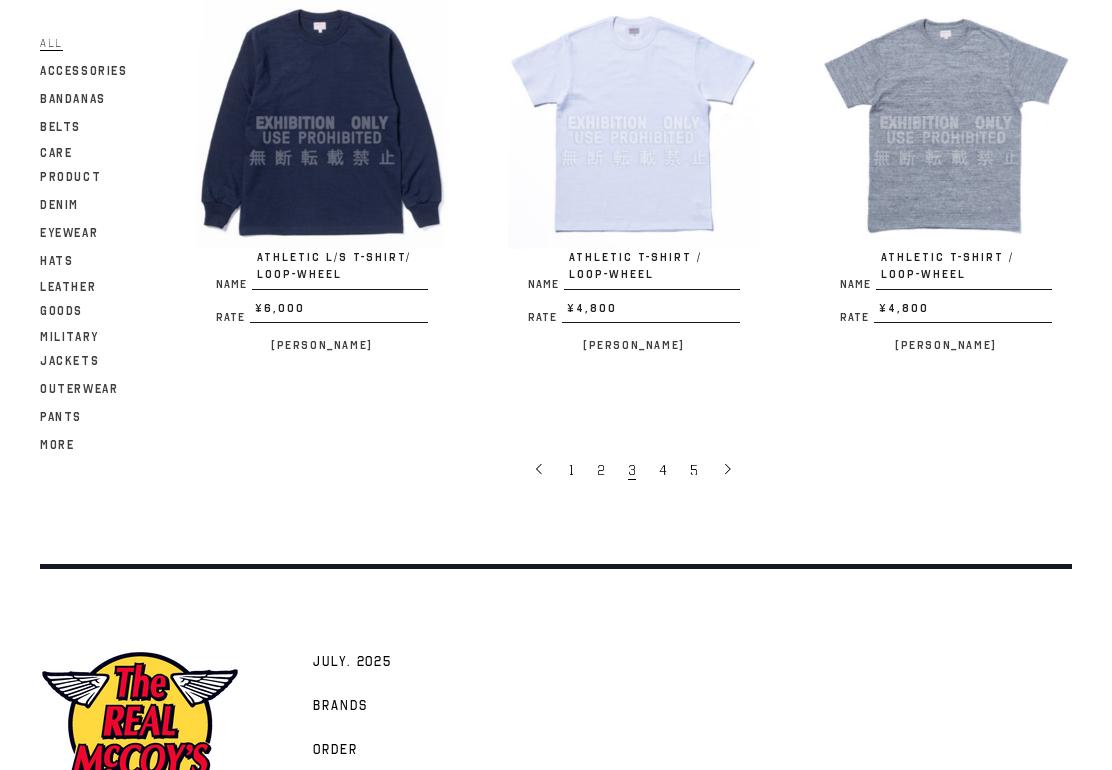 click on "2" at bounding box center (601, 471) 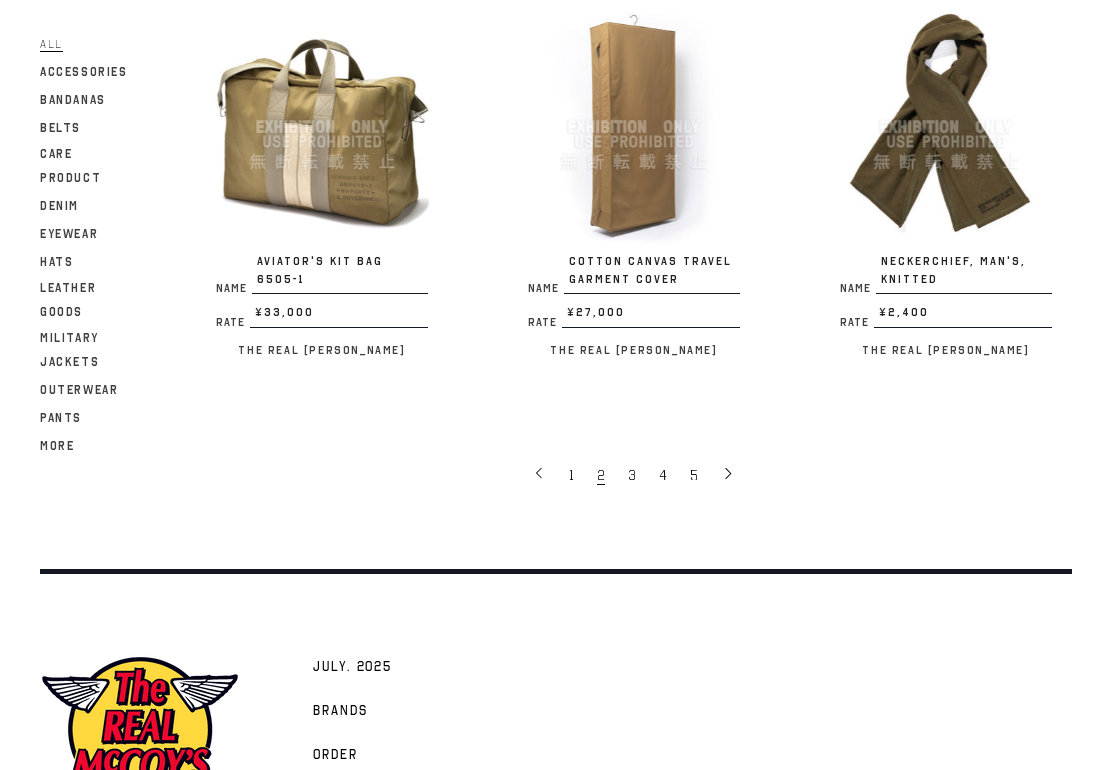 scroll, scrollTop: 3222, scrollLeft: 0, axis: vertical 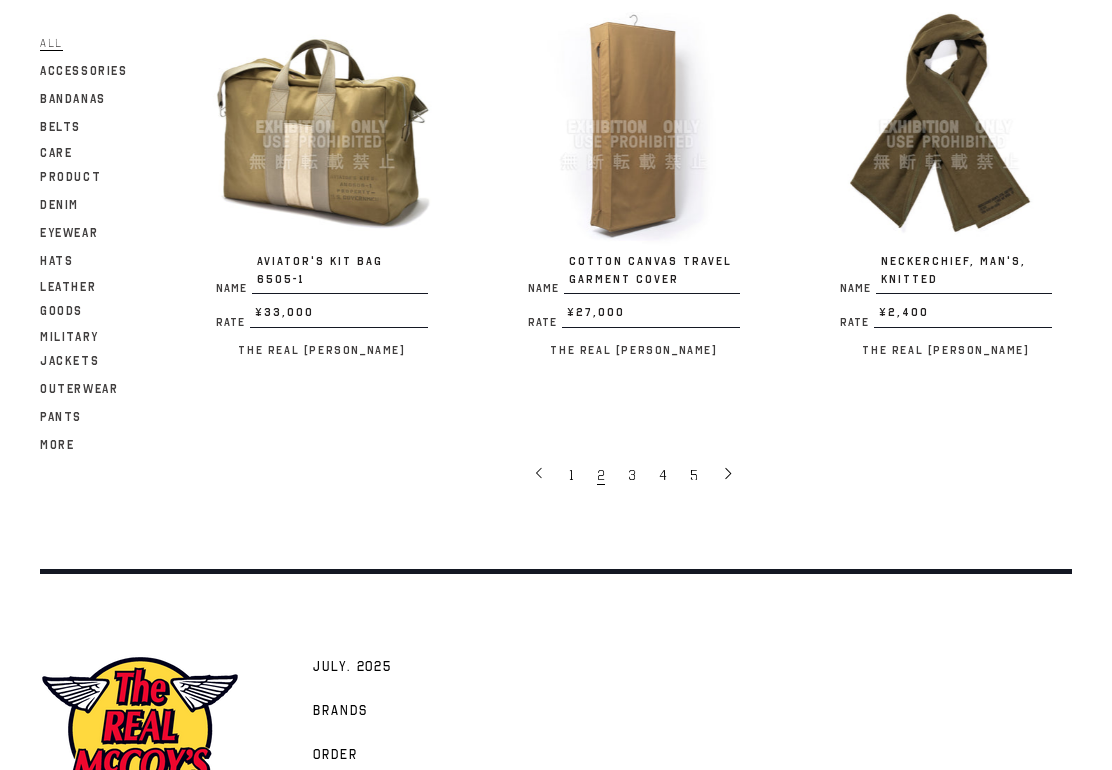 click on "1" at bounding box center (573, 475) 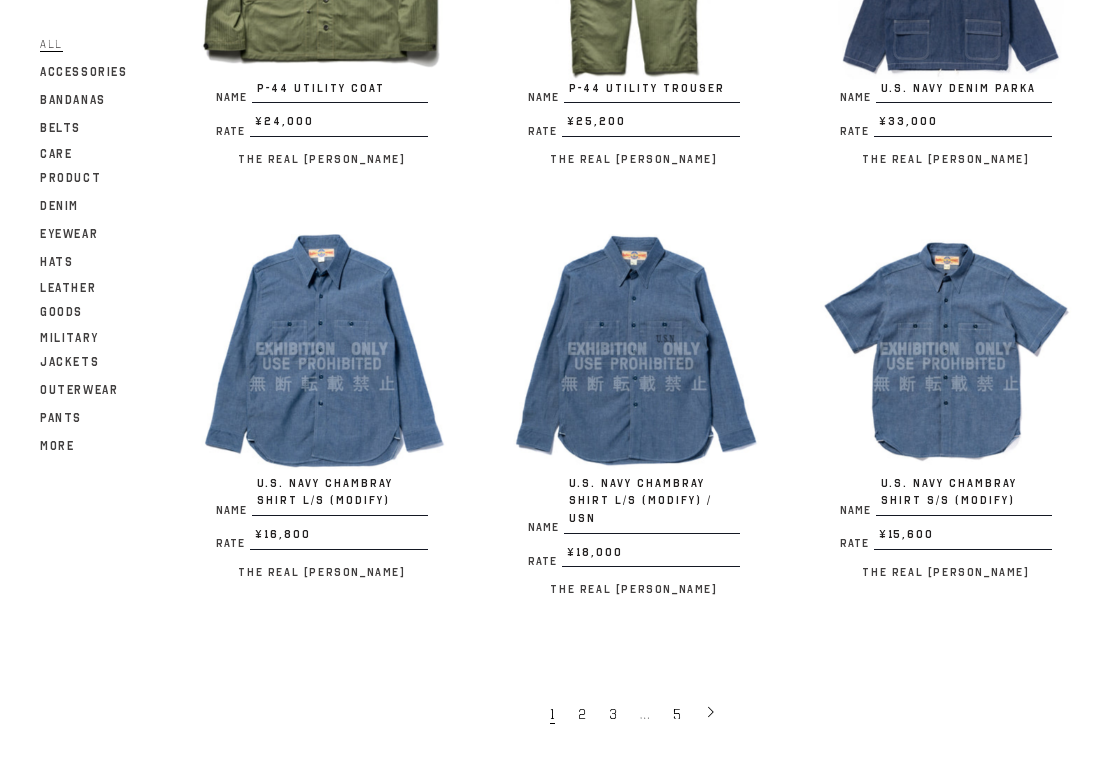 scroll, scrollTop: 2930, scrollLeft: 0, axis: vertical 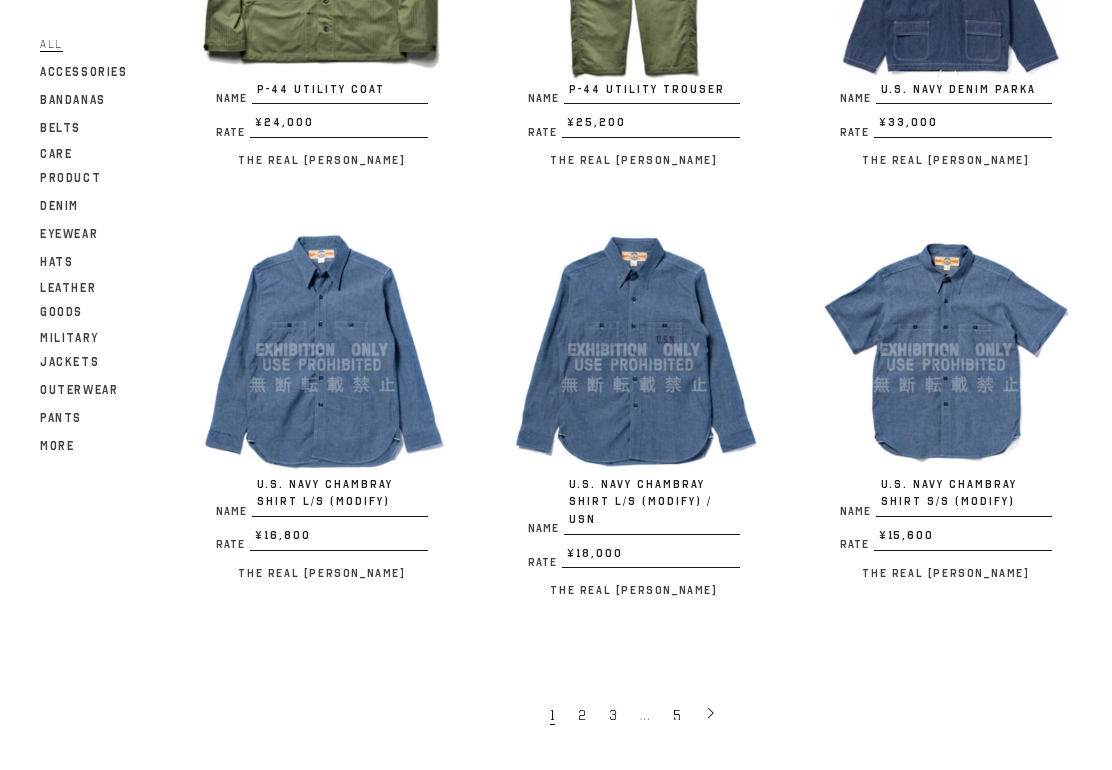 click at bounding box center (322, 350) 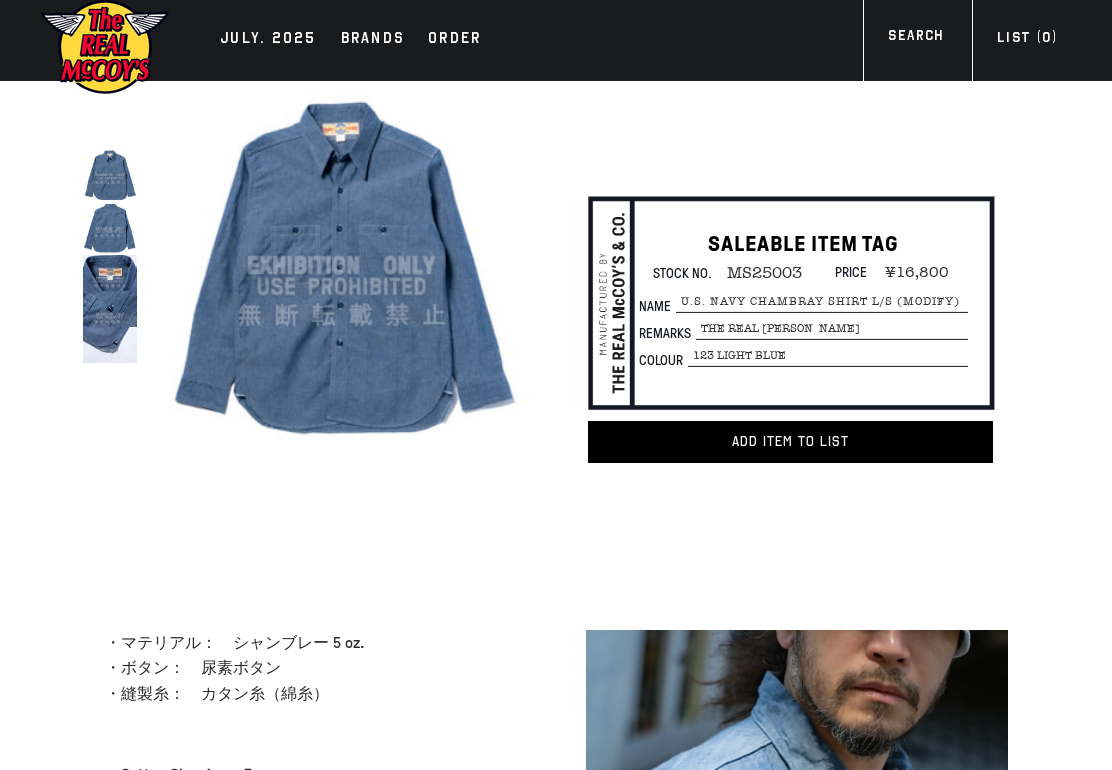 scroll, scrollTop: 0, scrollLeft: 0, axis: both 